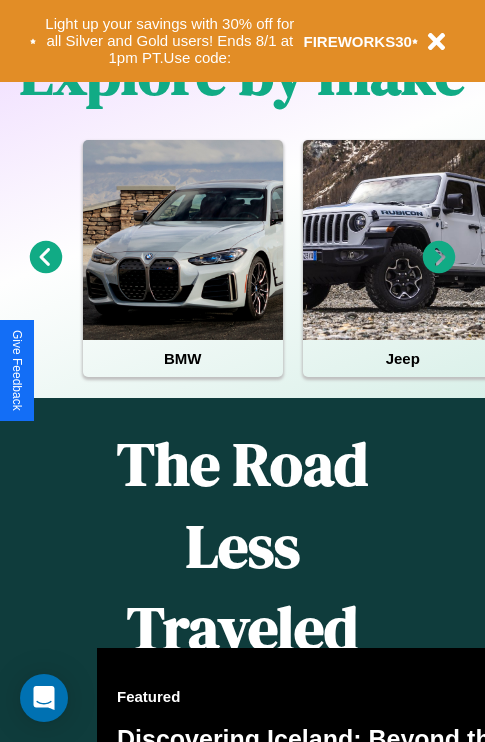 scroll, scrollTop: 1285, scrollLeft: 0, axis: vertical 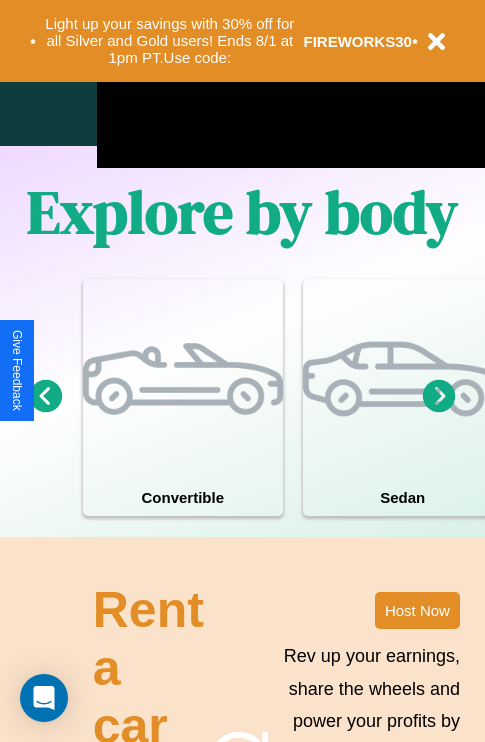 click 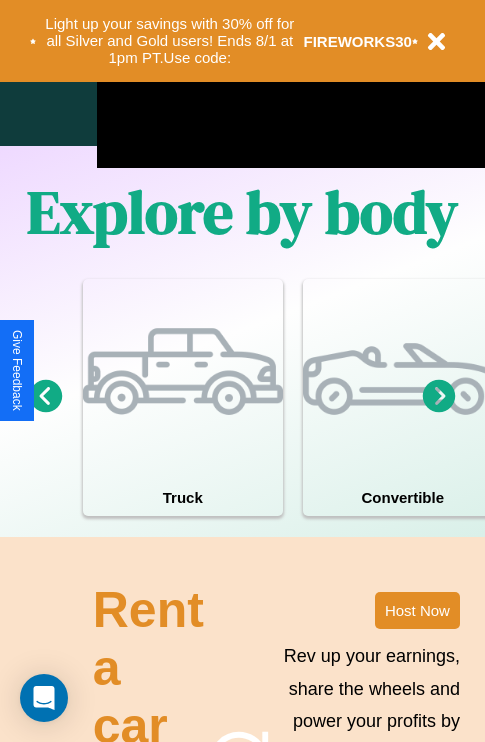 click 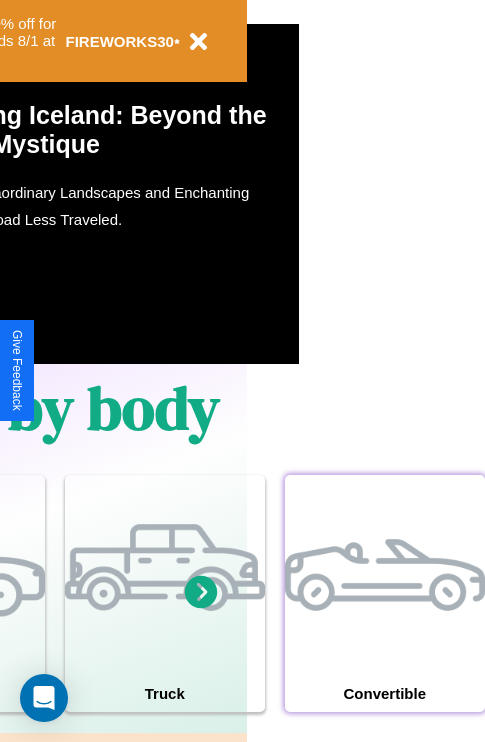 click at bounding box center [385, 575] 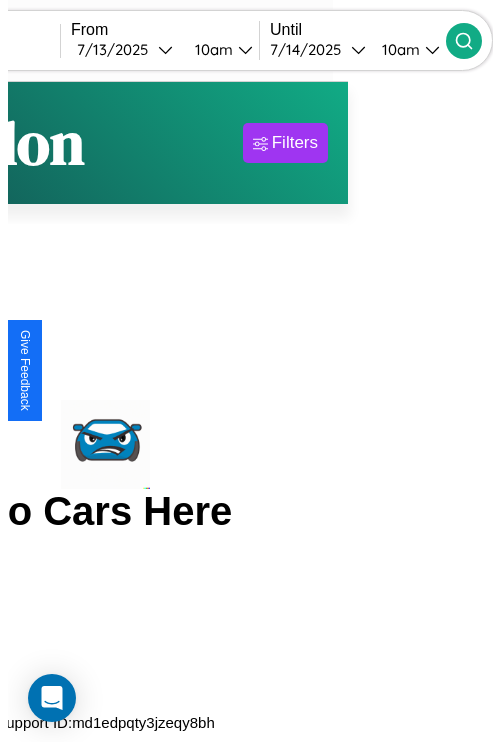 scroll, scrollTop: 0, scrollLeft: 0, axis: both 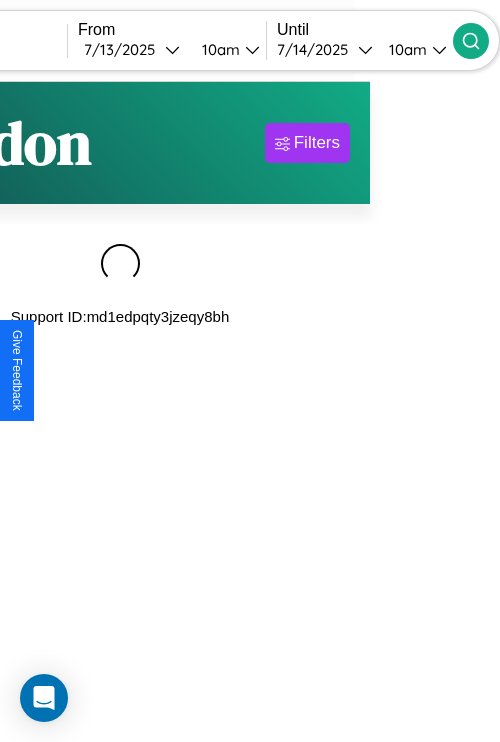 type on "******" 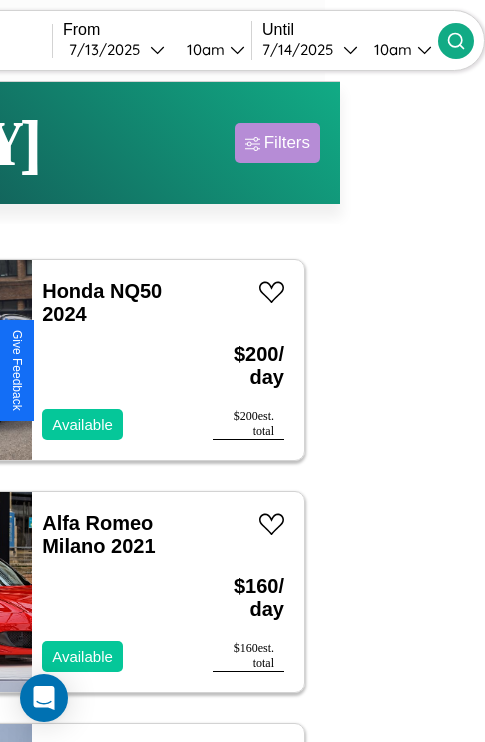 click on "Filters" at bounding box center (287, 143) 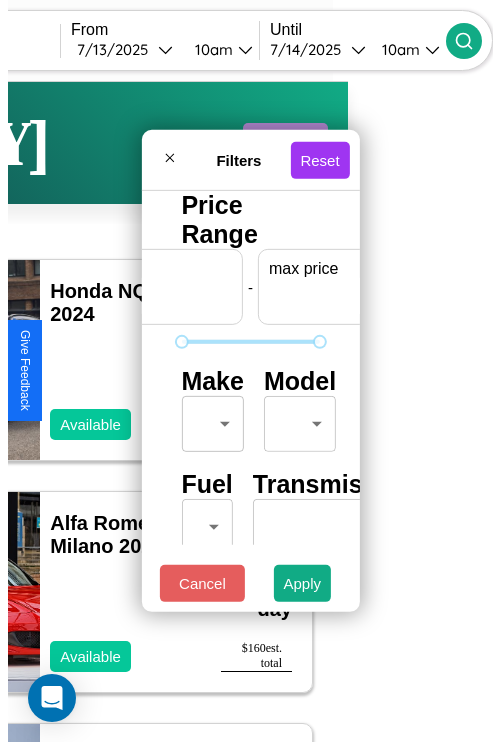 scroll, scrollTop: 0, scrollLeft: 124, axis: horizontal 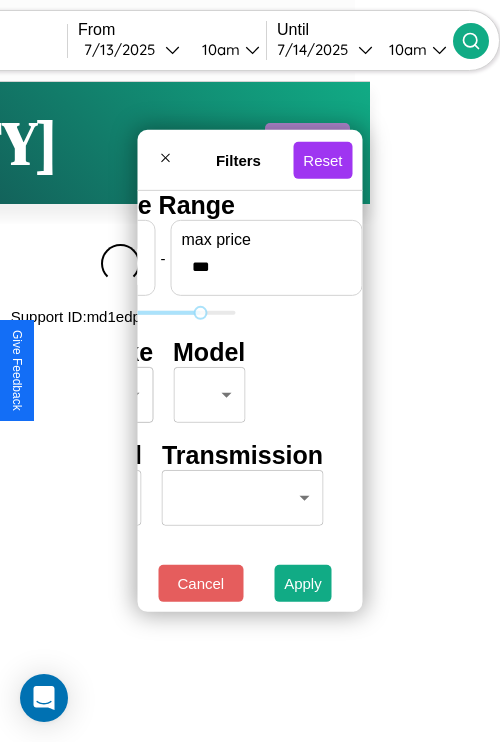 type on "***" 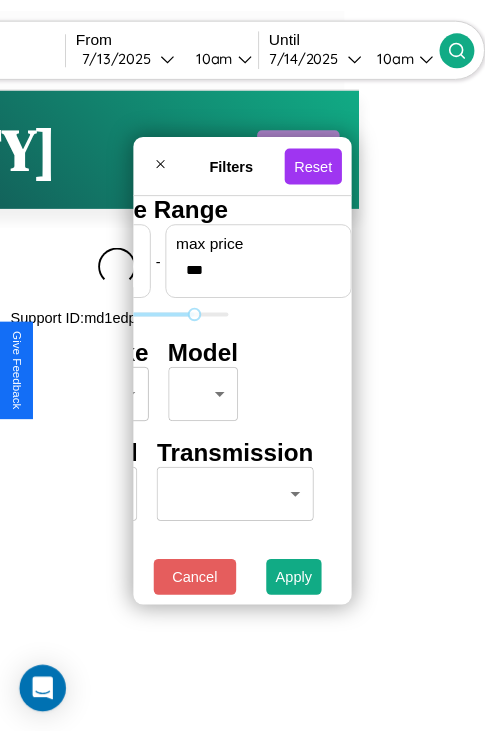scroll, scrollTop: 0, scrollLeft: 0, axis: both 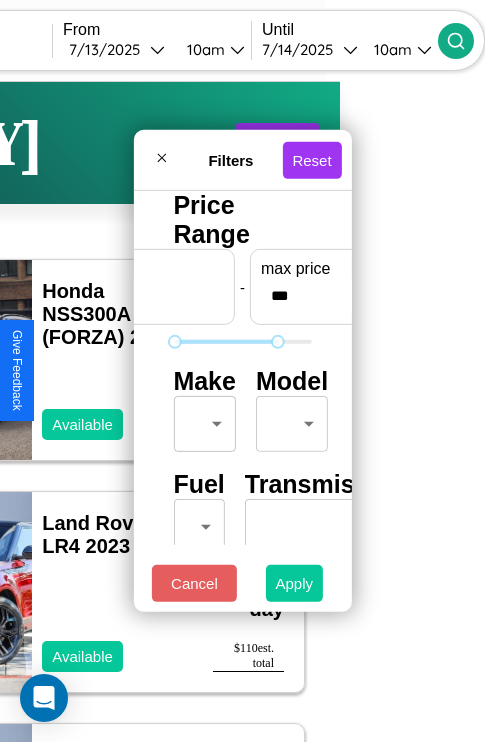 type on "*" 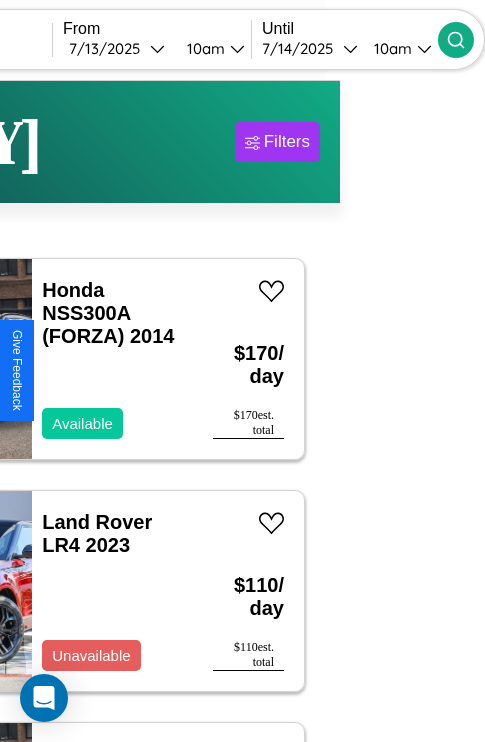 scroll, scrollTop: 91, scrollLeft: 40, axis: both 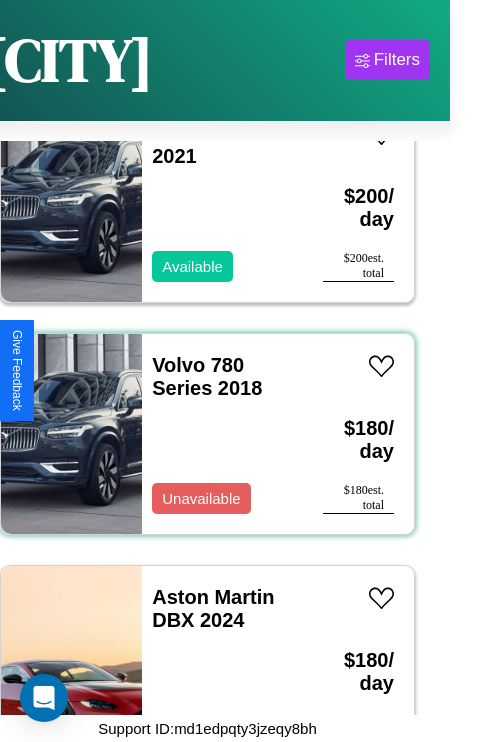 click on "Volvo   780 Series   2018 Unavailable" at bounding box center (222, 434) 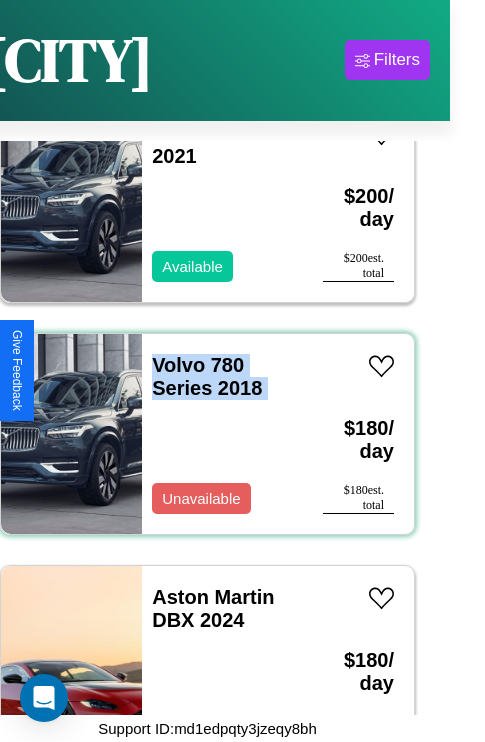 click on "Volvo   780 Series   2018 Unavailable" at bounding box center (222, 434) 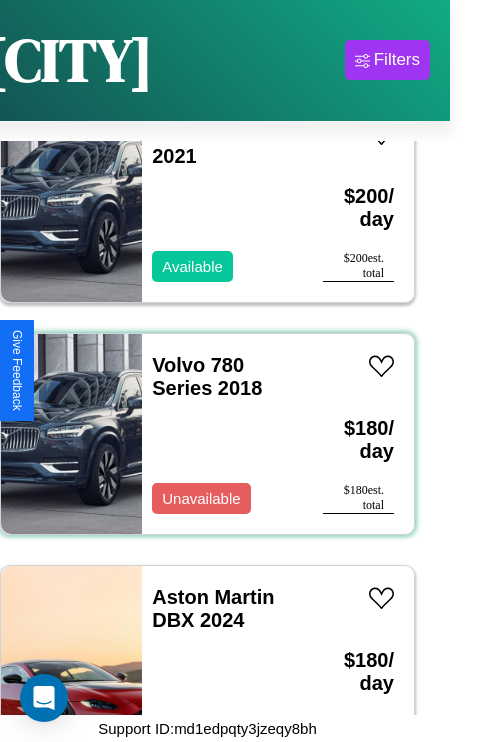 click on "Volvo   780 Series   2018 Unavailable" at bounding box center (222, 434) 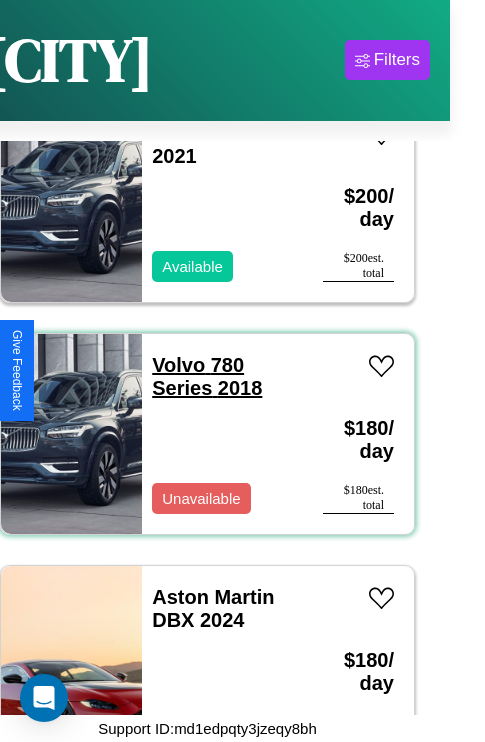 click on "Volvo   780 Series   2018" at bounding box center (207, 376) 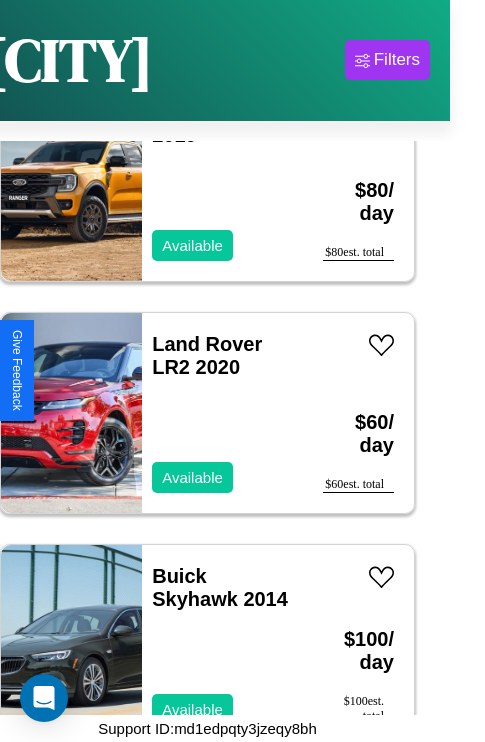 scroll, scrollTop: 16315, scrollLeft: 0, axis: vertical 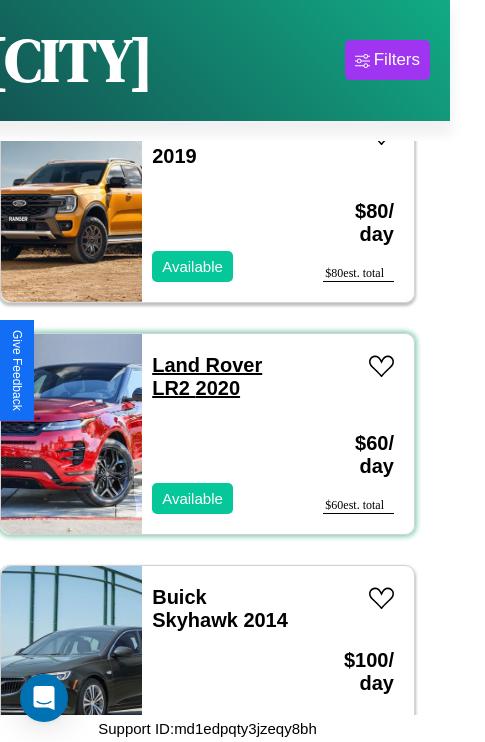 click on "Land Rover   LR2   2020" at bounding box center [207, 376] 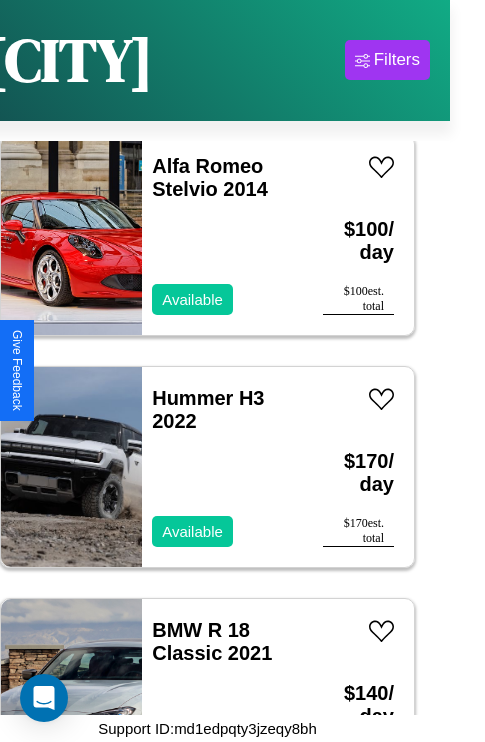 scroll, scrollTop: 31163, scrollLeft: 0, axis: vertical 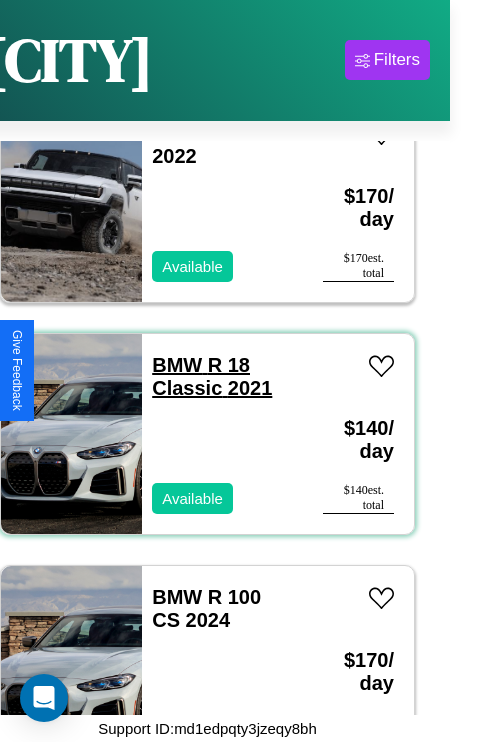 click on "BMW   R 18 Classic   2021" at bounding box center (212, 376) 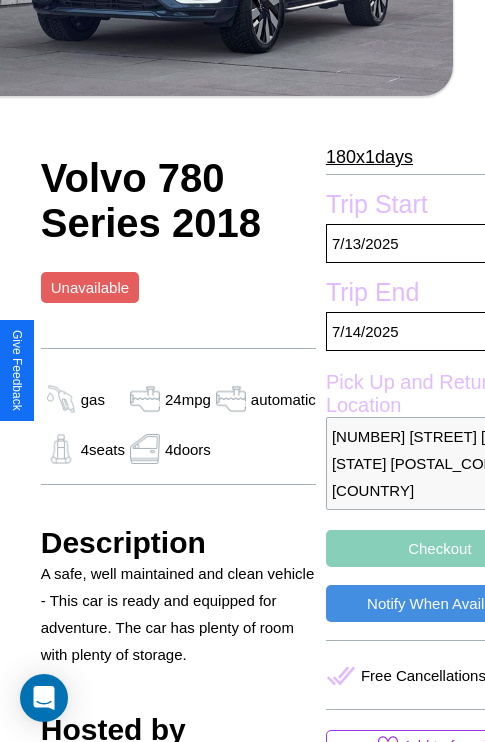 scroll, scrollTop: 579, scrollLeft: 64, axis: both 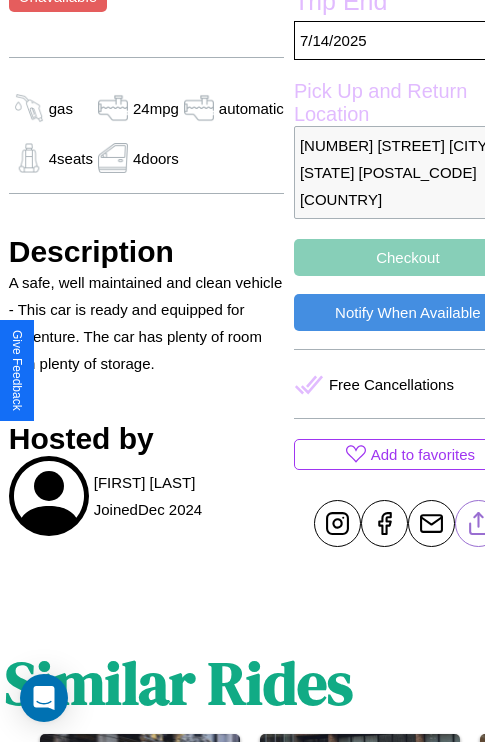 click 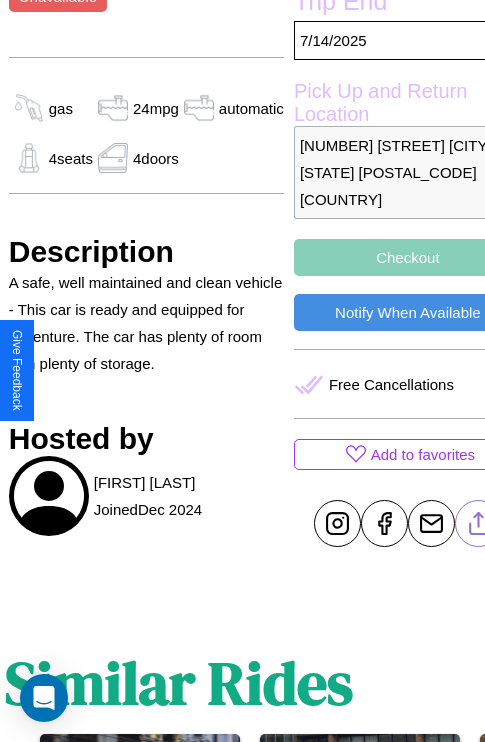 scroll, scrollTop: 465, scrollLeft: 84, axis: both 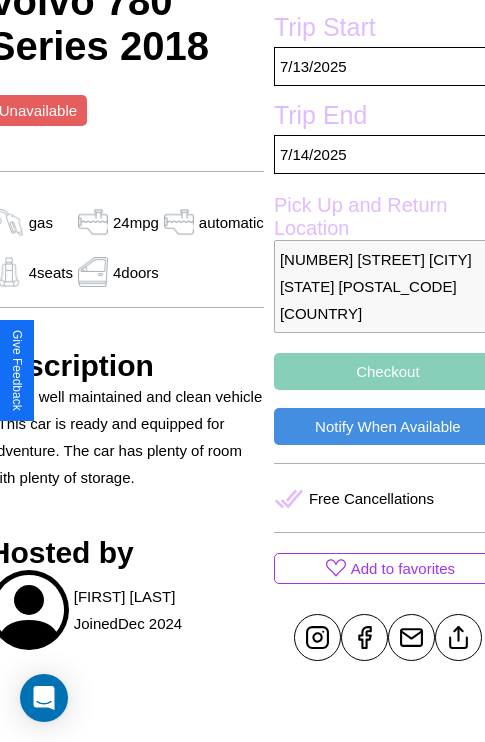 click on "Checkout" at bounding box center (388, 371) 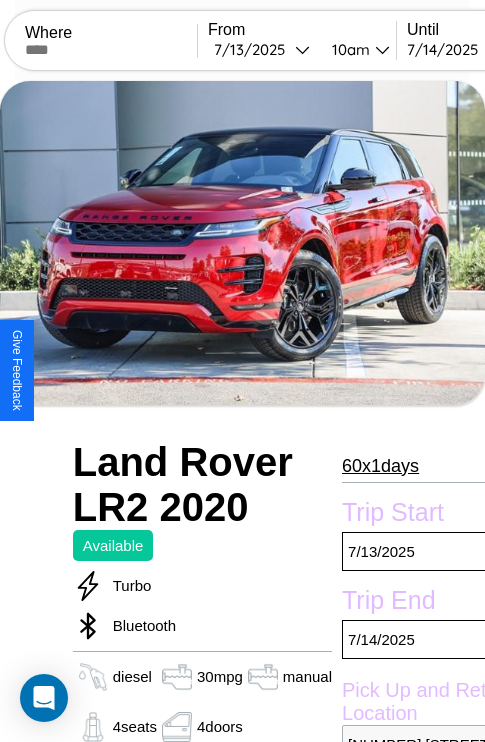 scroll, scrollTop: 696, scrollLeft: 52, axis: both 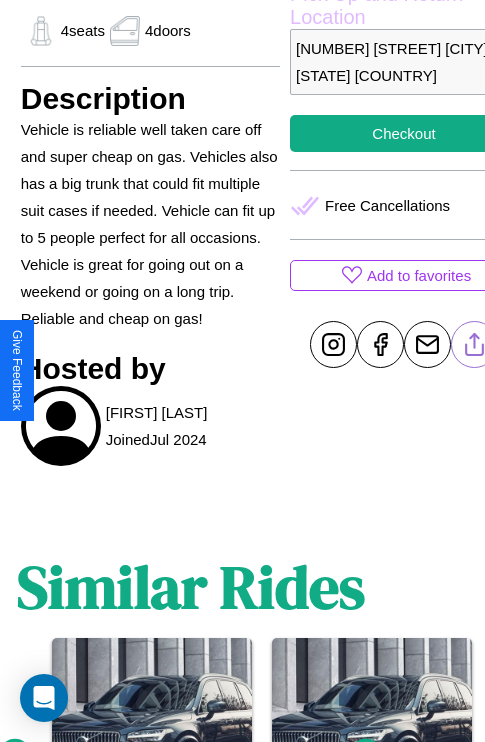 click 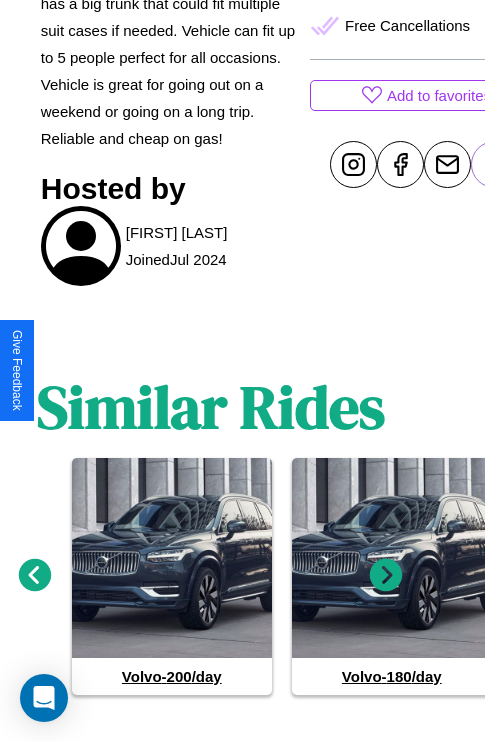scroll, scrollTop: 896, scrollLeft: 30, axis: both 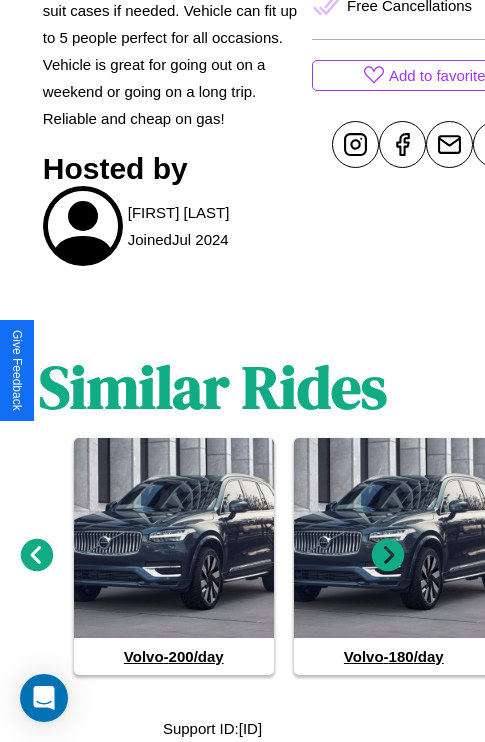 click 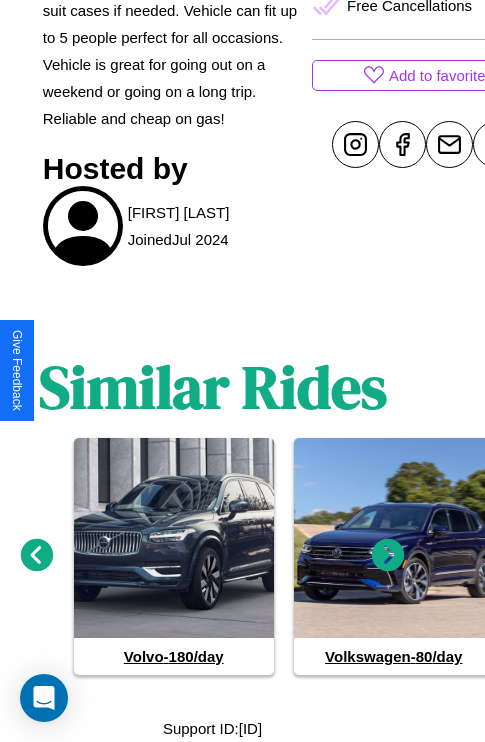 click 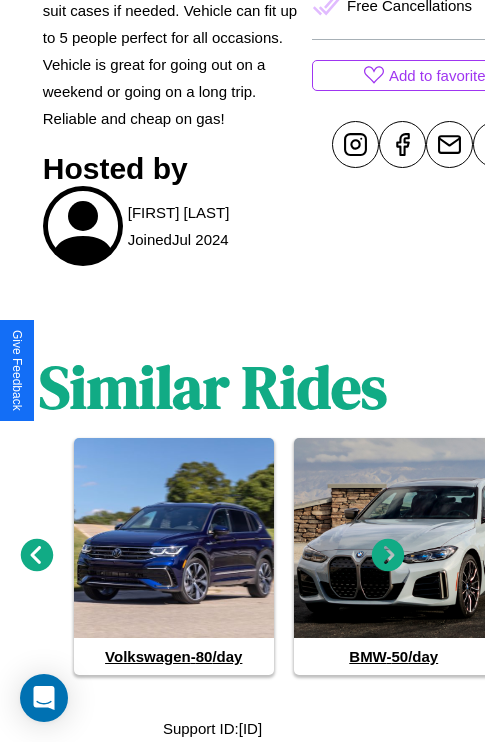 click 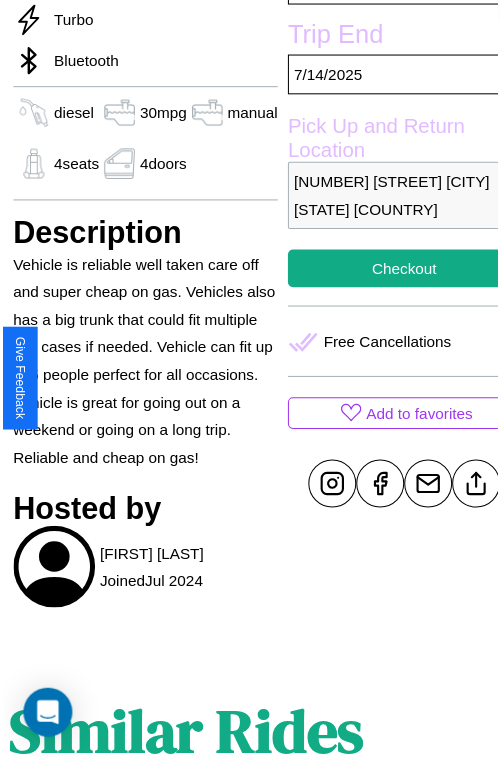 scroll, scrollTop: 485, scrollLeft: 72, axis: both 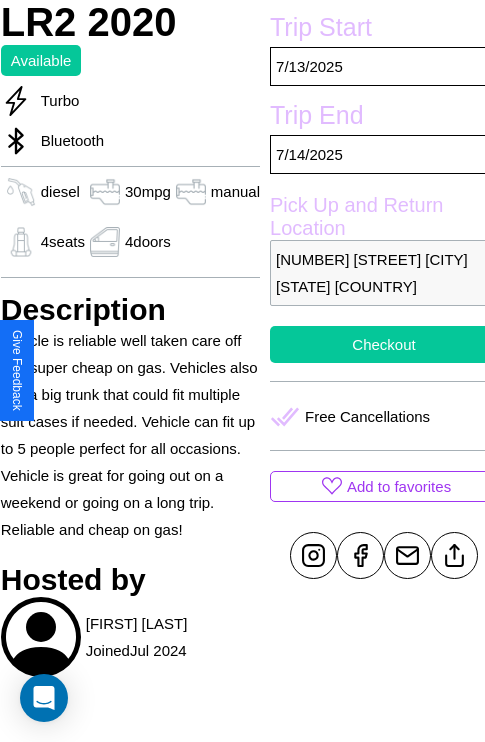 click on "Checkout" at bounding box center [384, 344] 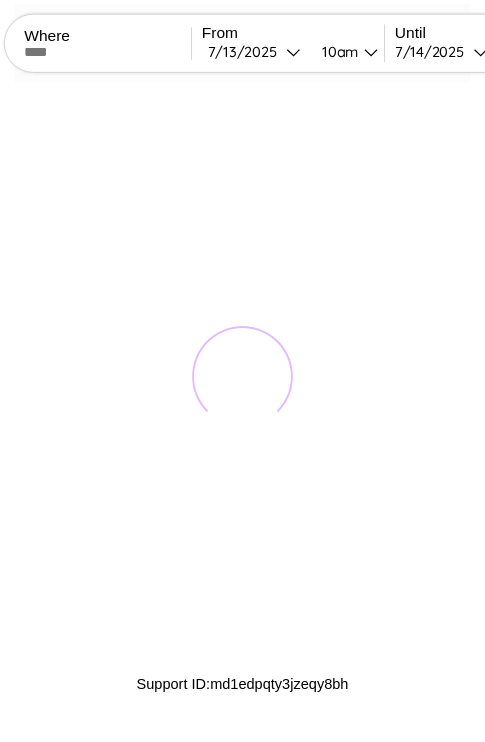 scroll, scrollTop: 0, scrollLeft: 0, axis: both 